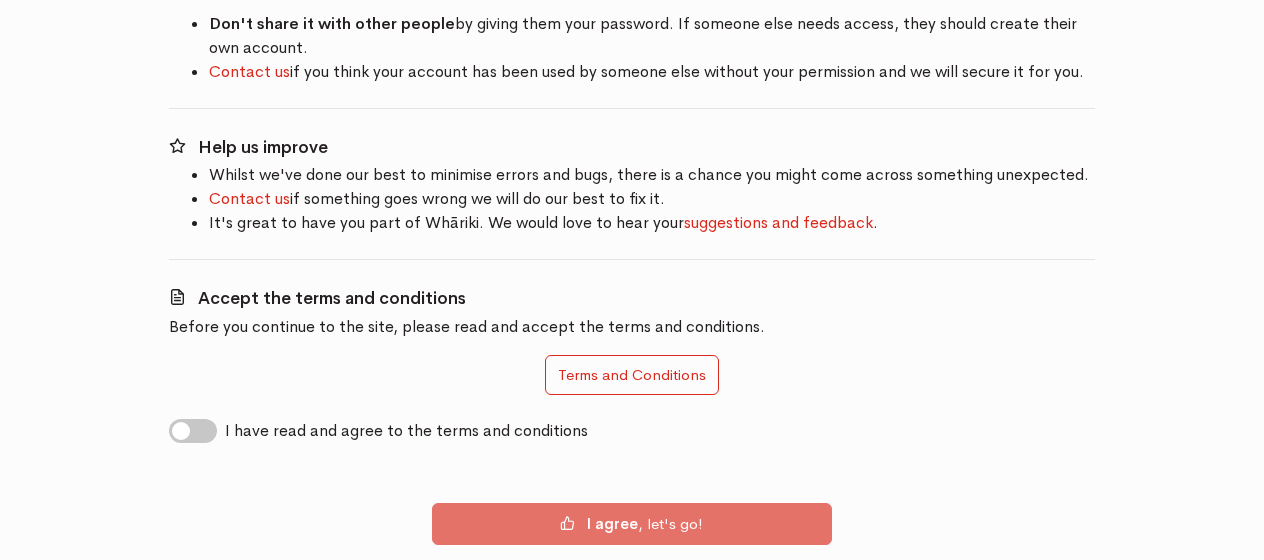 scroll, scrollTop: 332, scrollLeft: 0, axis: vertical 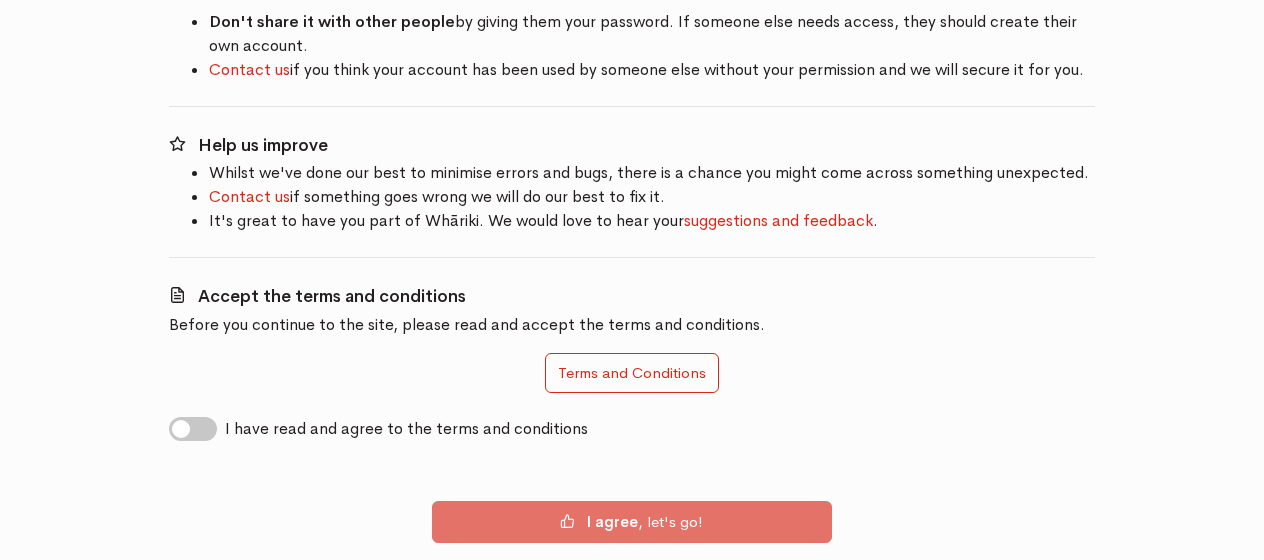 click on "I have read and agree to the terms and conditions" at bounding box center [406, 429] 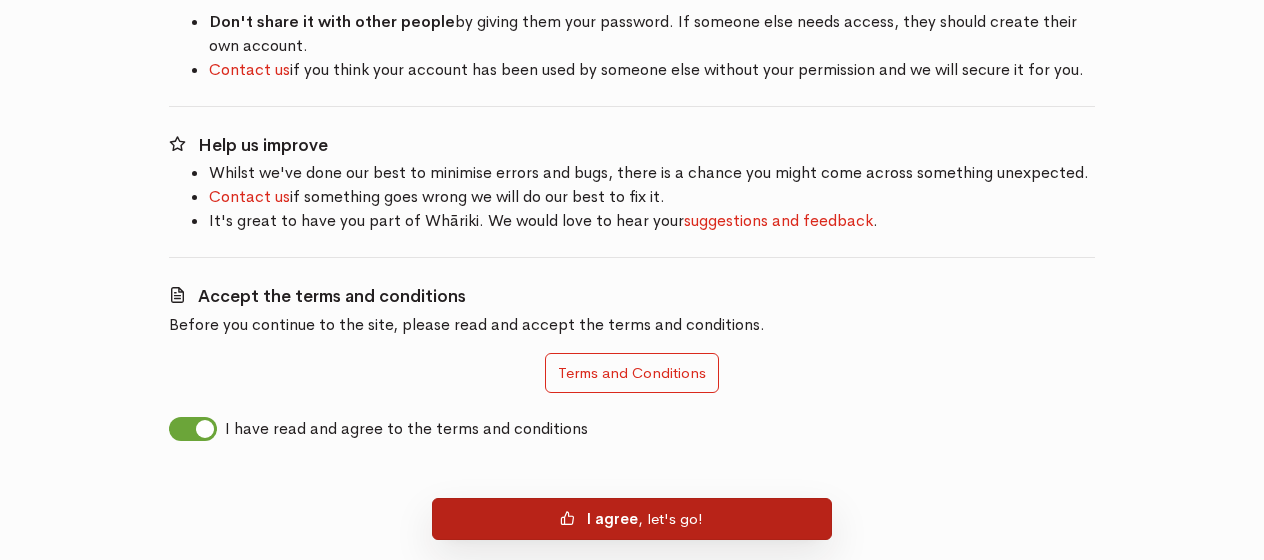 click on "I agree" at bounding box center (612, 518) 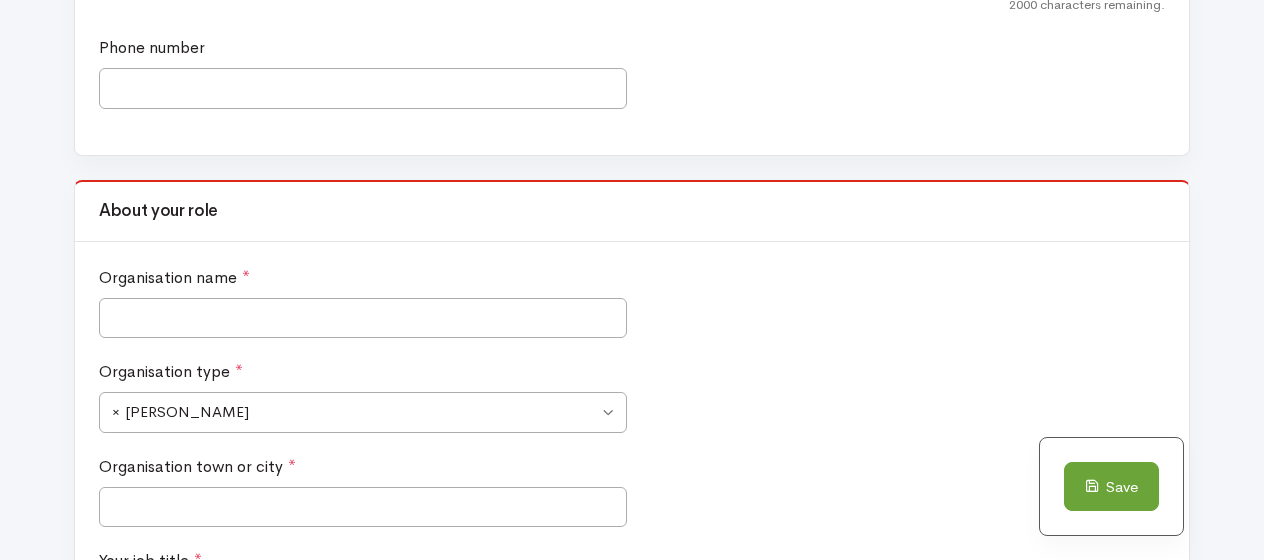 scroll, scrollTop: 709, scrollLeft: 0, axis: vertical 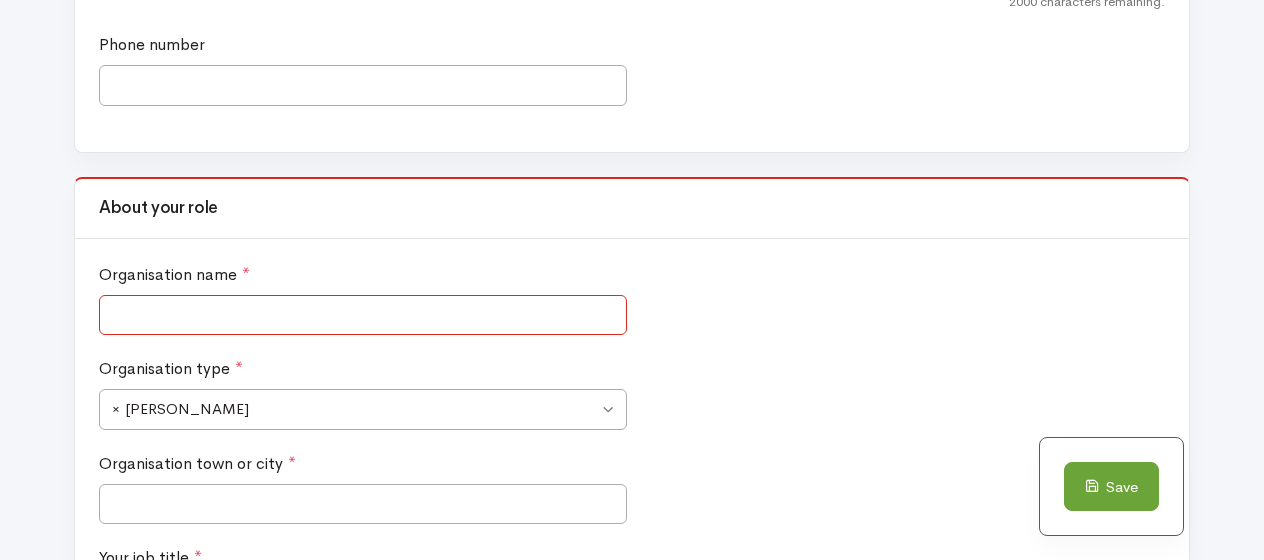 click on "Organisation name *" at bounding box center [363, 315] 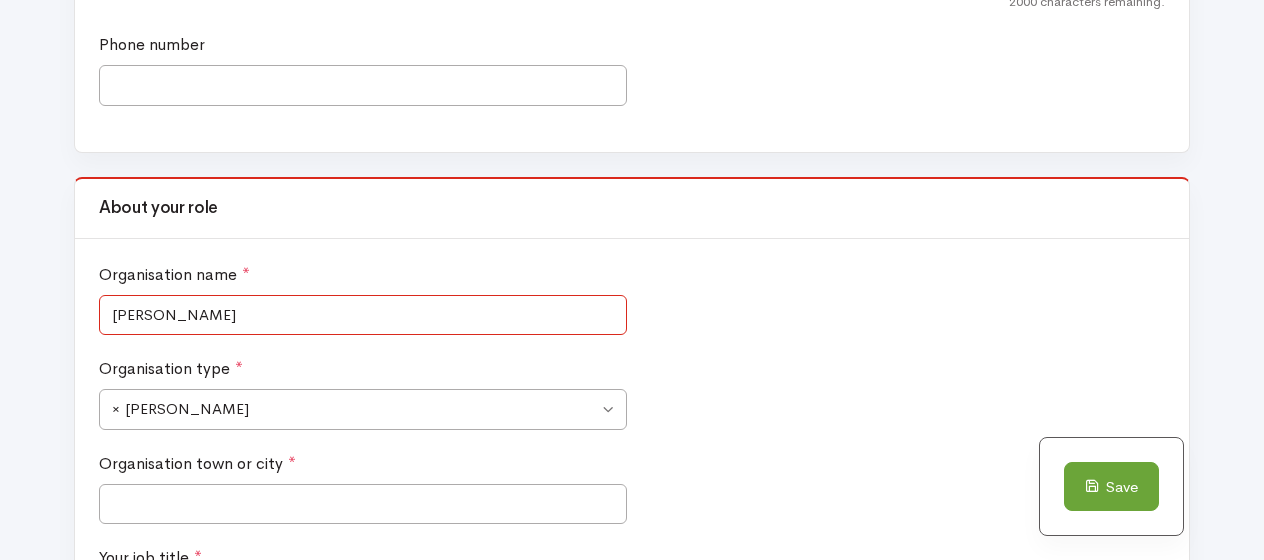 type on "[PERSON_NAME]" 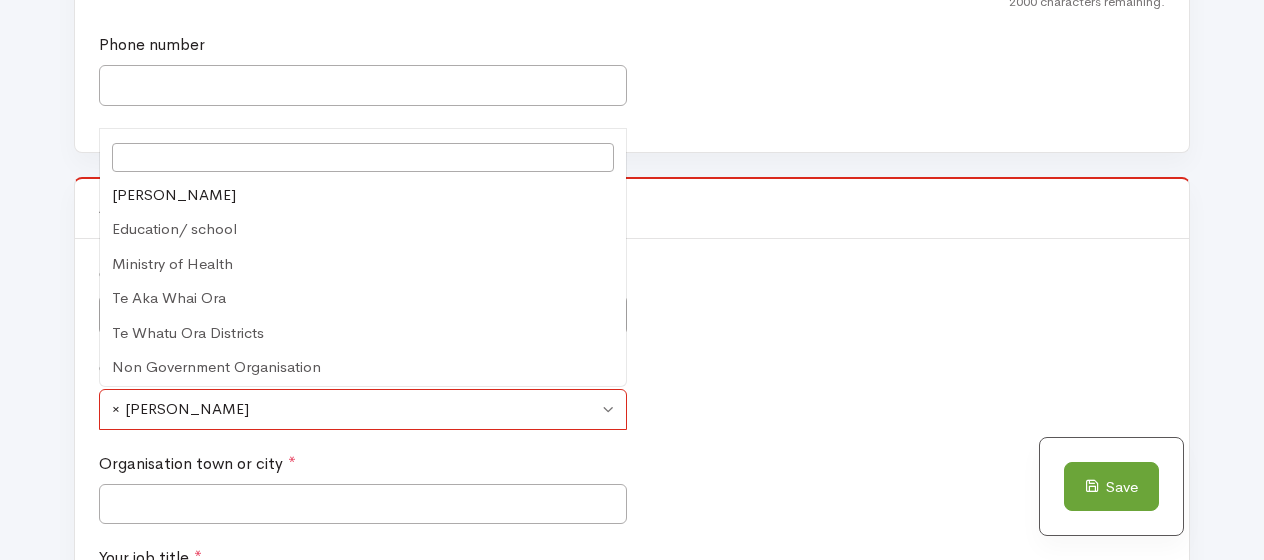 click on "× Ara Poutama" at bounding box center (355, 409) 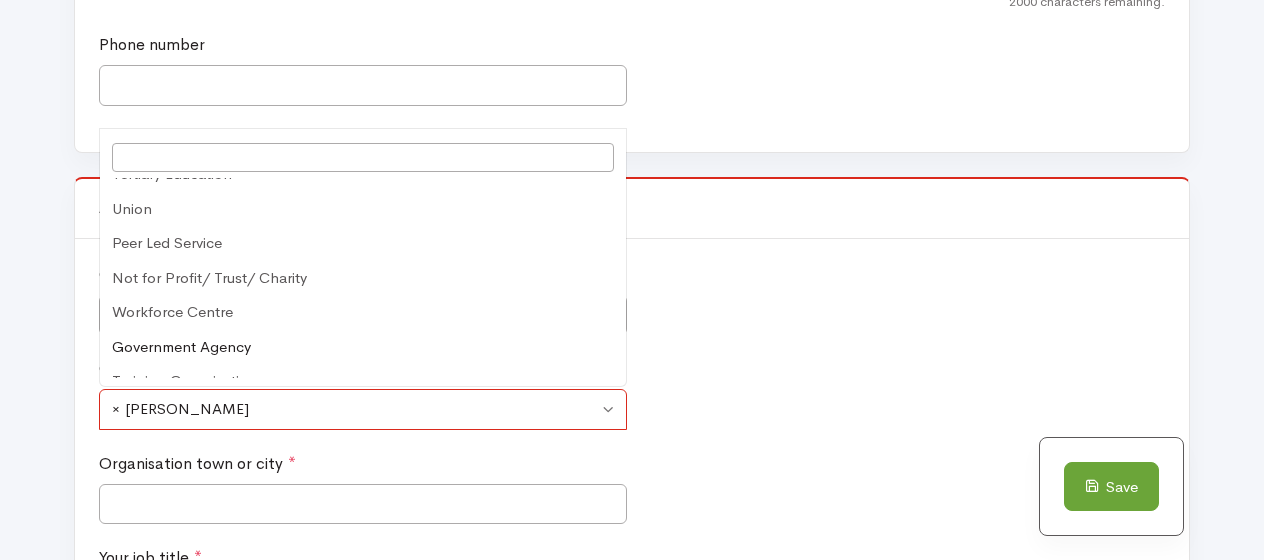 scroll, scrollTop: 628, scrollLeft: 0, axis: vertical 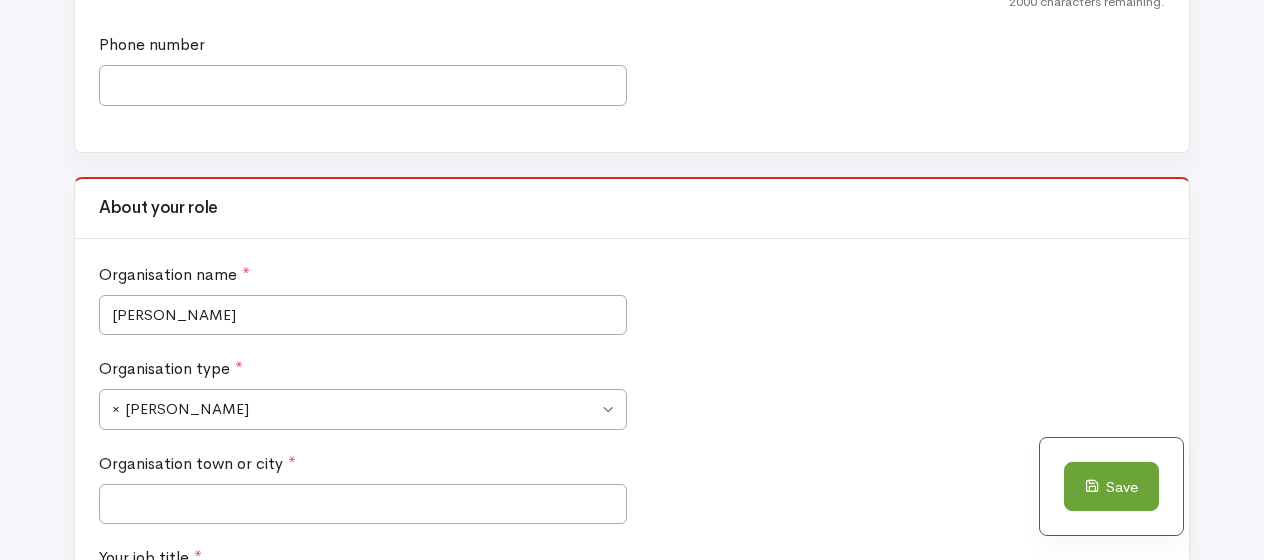 click on "Organisation name *
Te Pou" at bounding box center [632, 310] 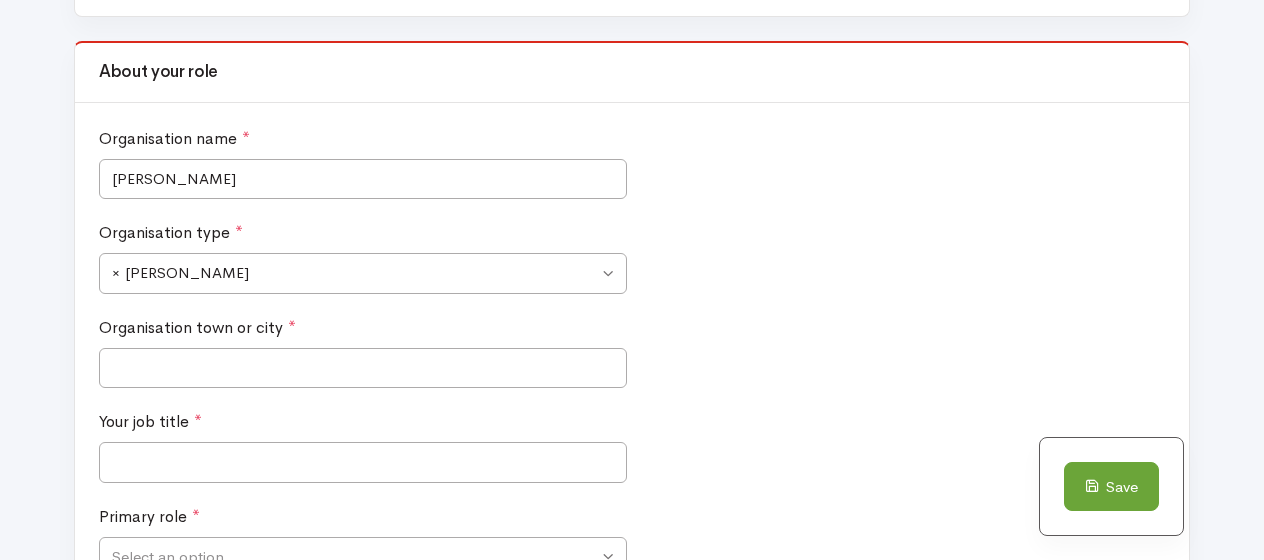 scroll, scrollTop: 846, scrollLeft: 0, axis: vertical 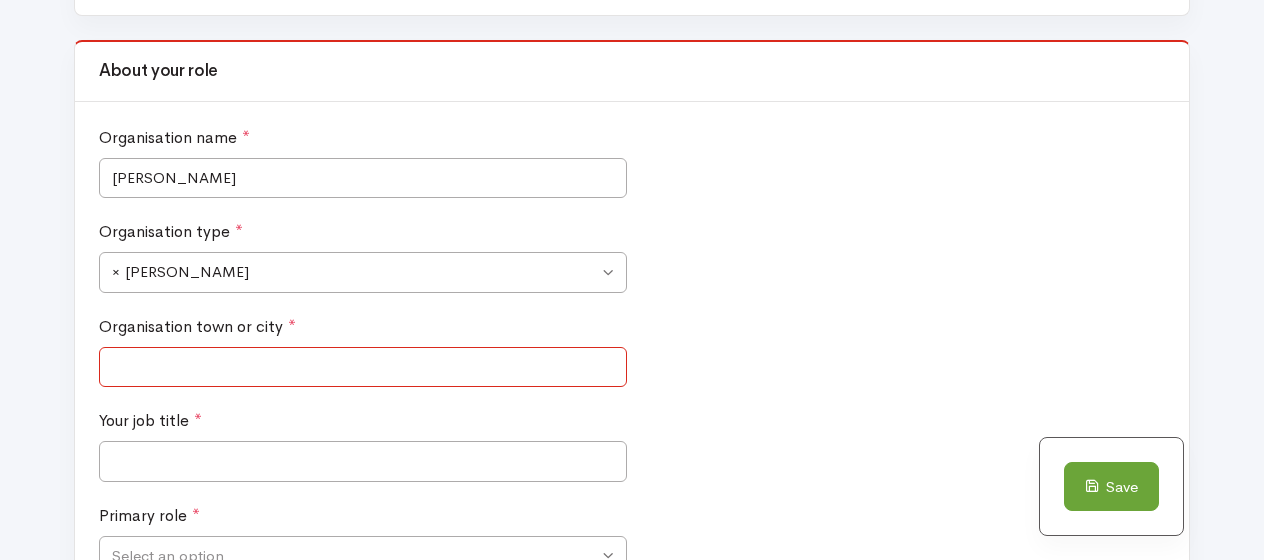 click on "Organisation town or city *" at bounding box center (363, 367) 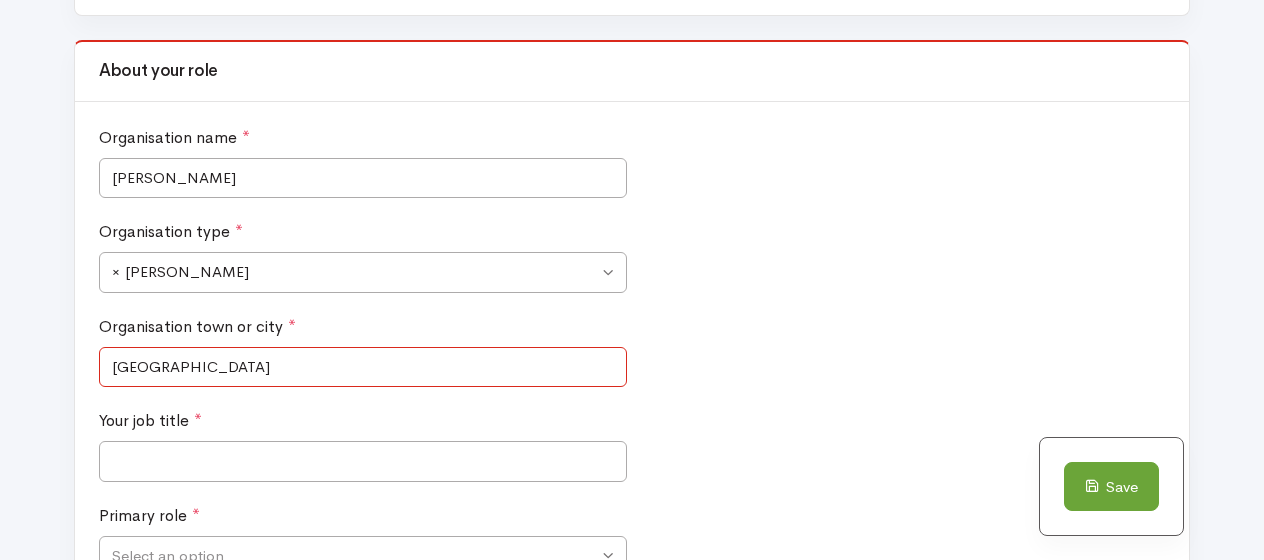type on "Auckland" 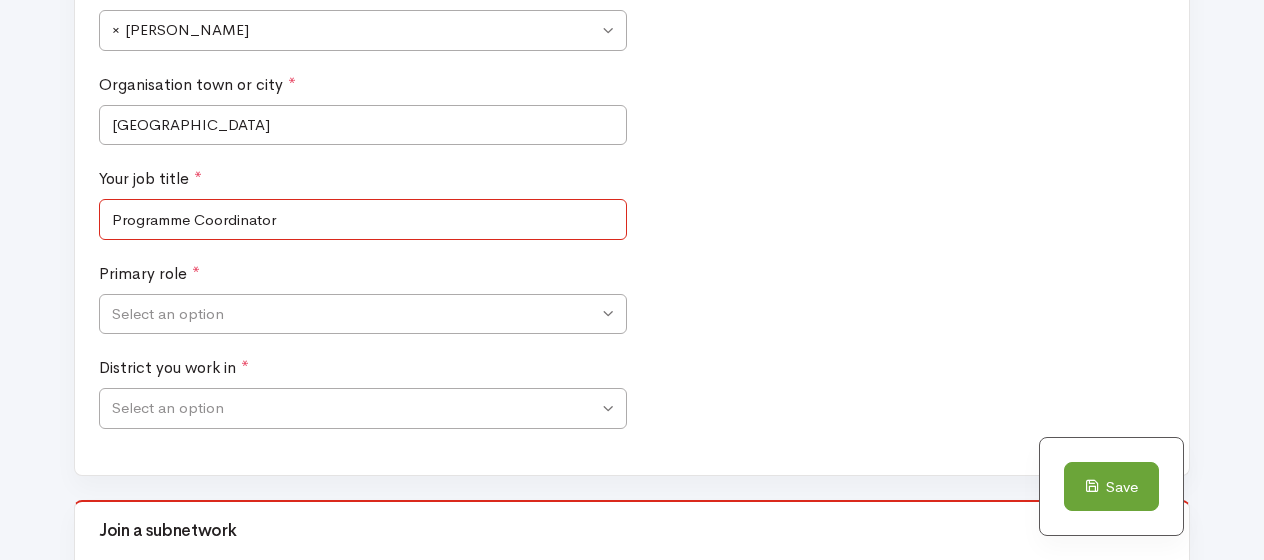 scroll, scrollTop: 1089, scrollLeft: 0, axis: vertical 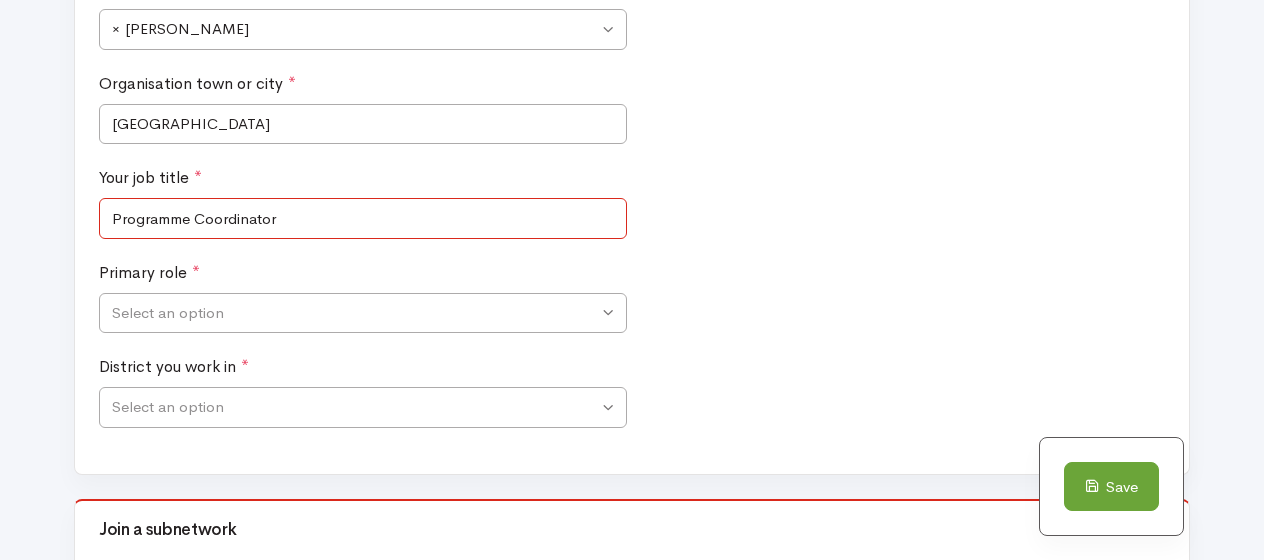 type on "Programme Coordinator" 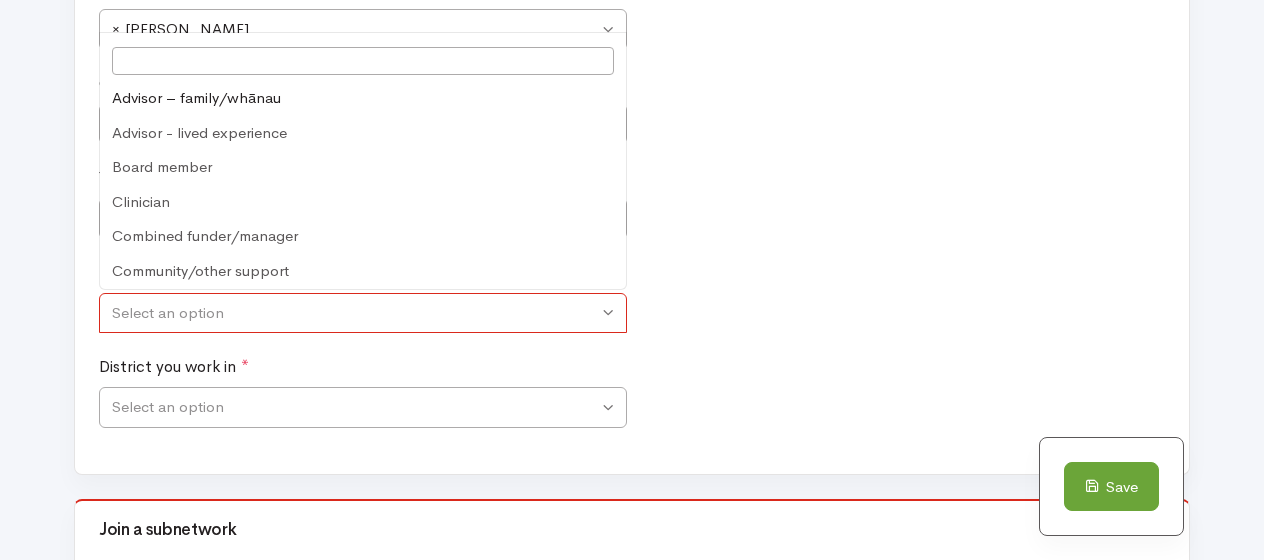 click on "Select an option" at bounding box center (355, 313) 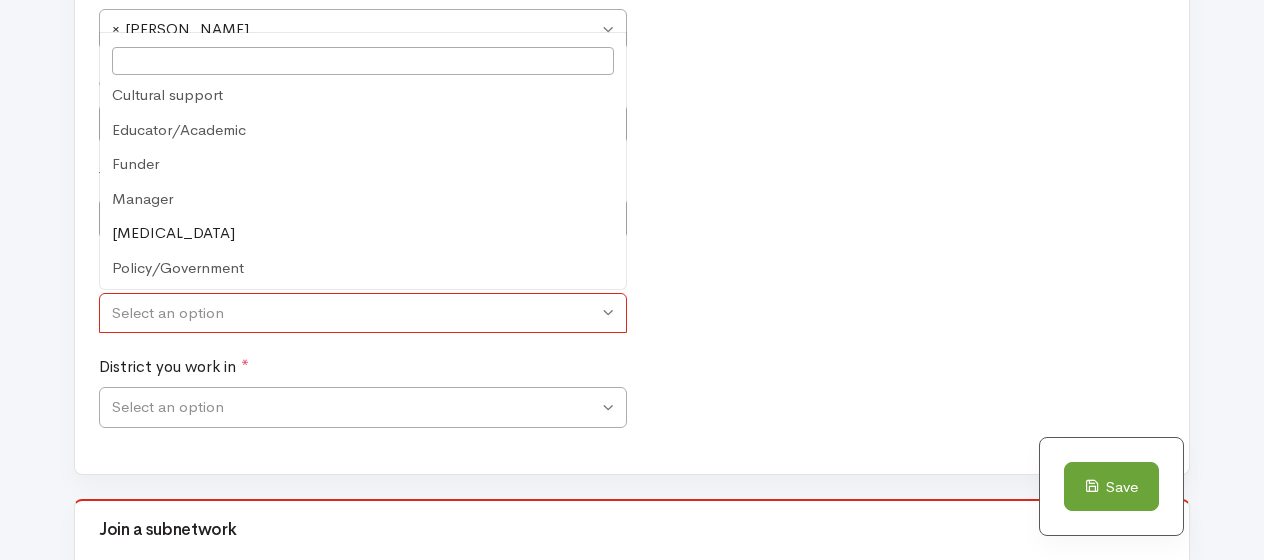 scroll, scrollTop: 283, scrollLeft: 0, axis: vertical 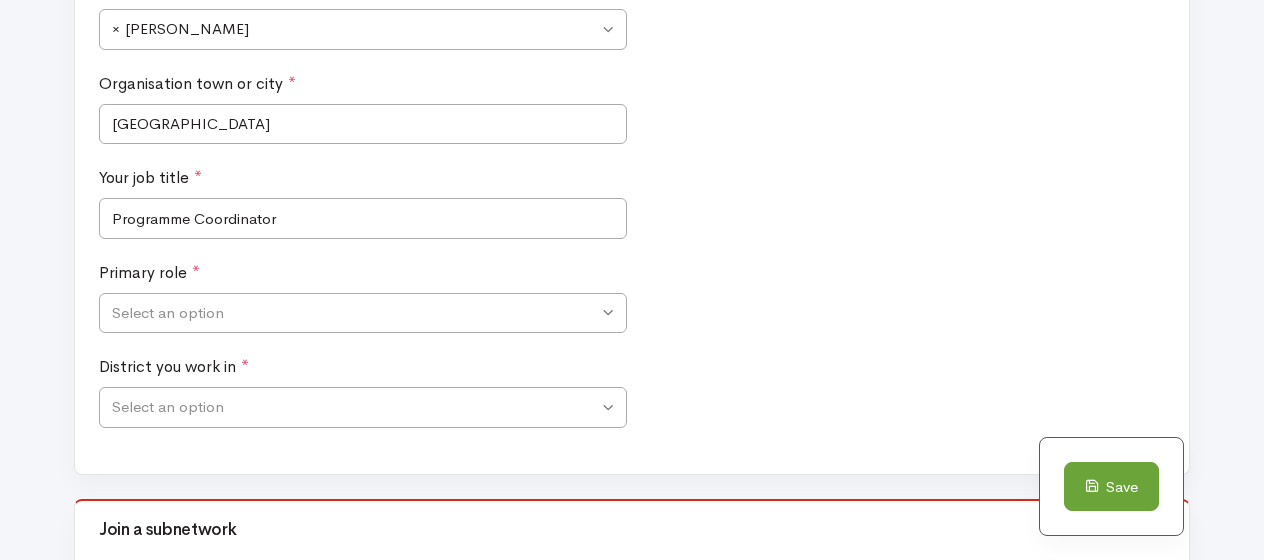 click on "Your job title *
Programme Coordinator" at bounding box center [632, 213] 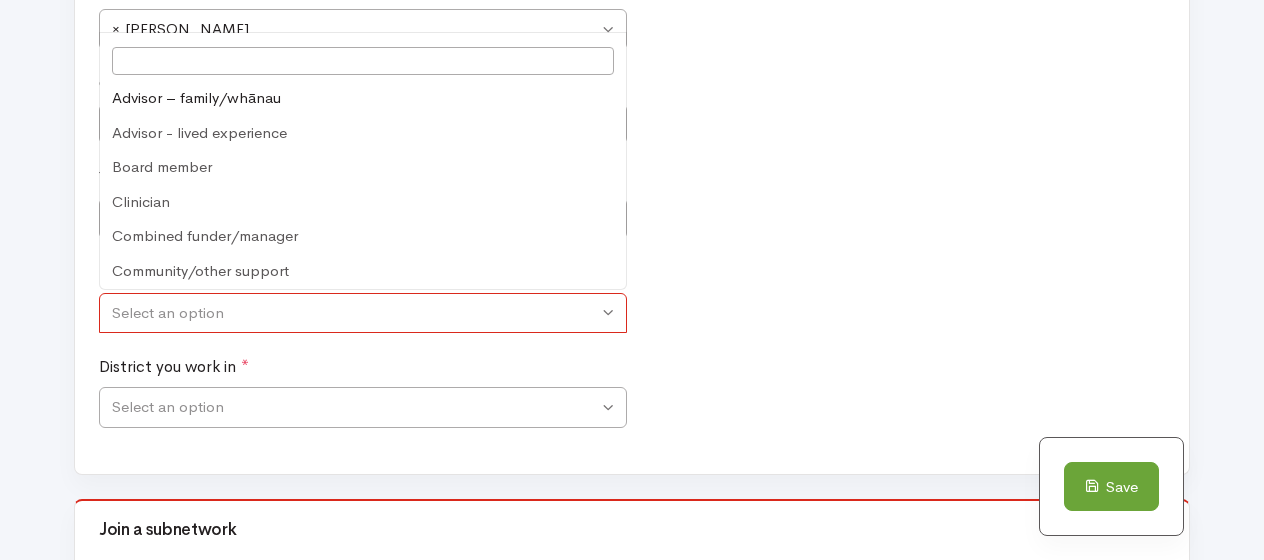 click on "Select an option" at bounding box center [355, 313] 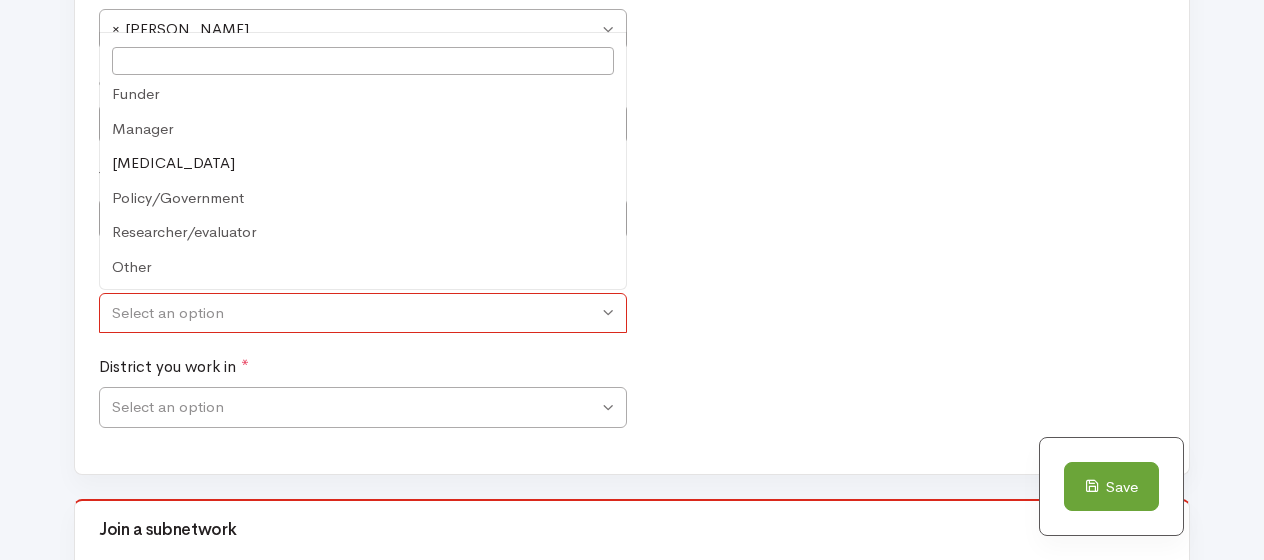 scroll, scrollTop: 283, scrollLeft: 0, axis: vertical 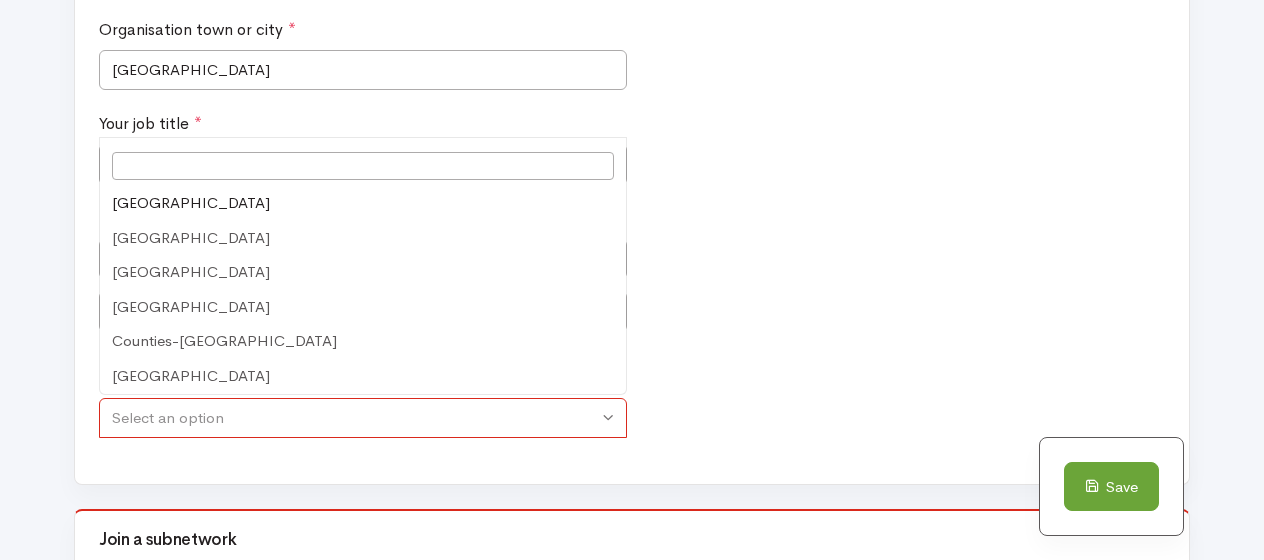 click on "Select an option" at bounding box center [355, 418] 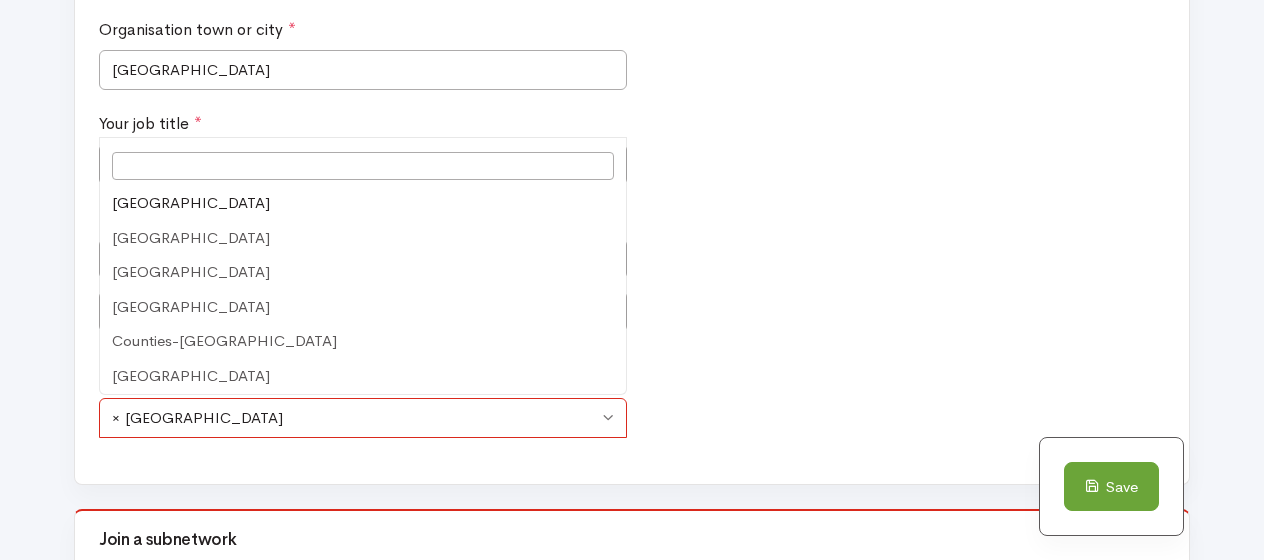 click on "× Auckland District" at bounding box center (355, 418) 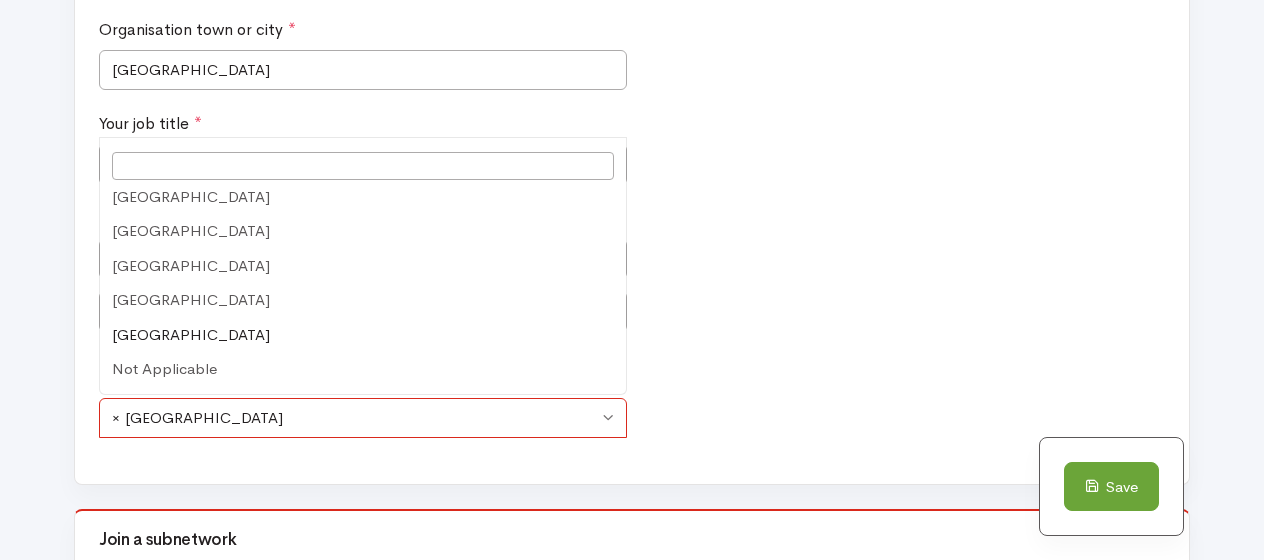 scroll, scrollTop: 524, scrollLeft: 0, axis: vertical 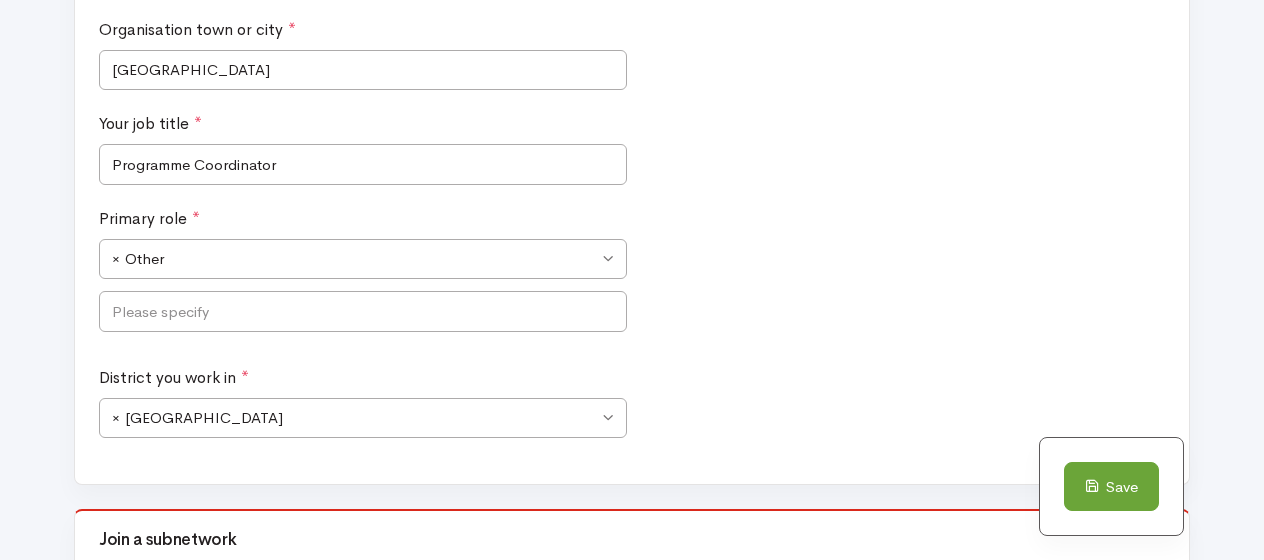 click on "Primary role *
Advisor – family/whānau
Advisor - lived experience
Board member
Clinician
Combined funder/manager
Community/other support
Cultural support
Educator/Academic
Funder
Manager
Peer support
Policy/Government
Researcher/evaluator
Other
× Other" at bounding box center (632, 286) 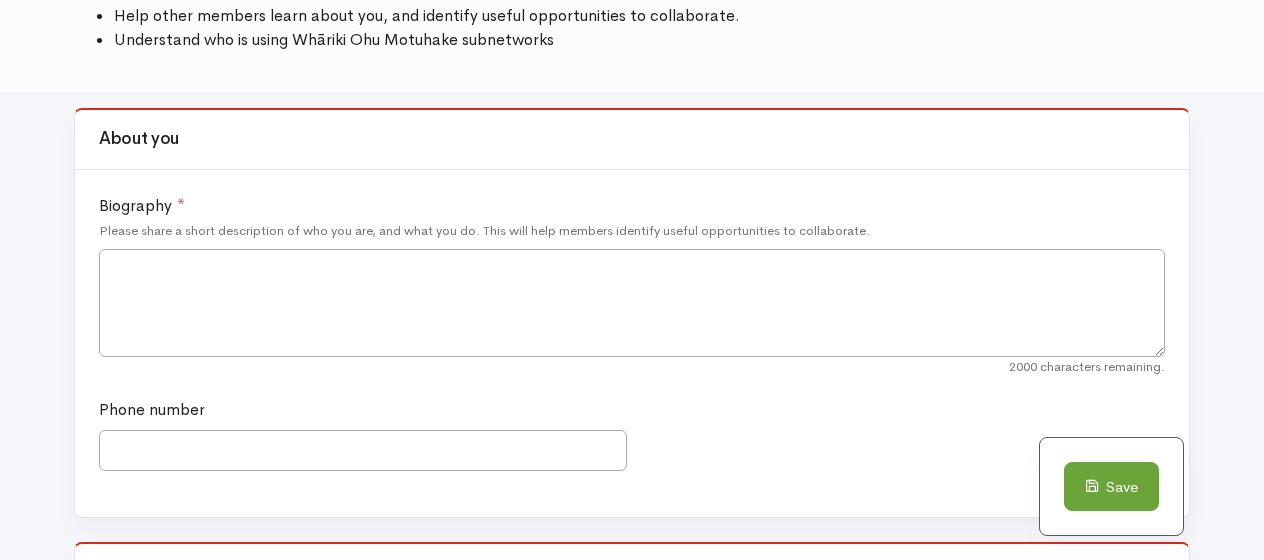 scroll, scrollTop: 340, scrollLeft: 0, axis: vertical 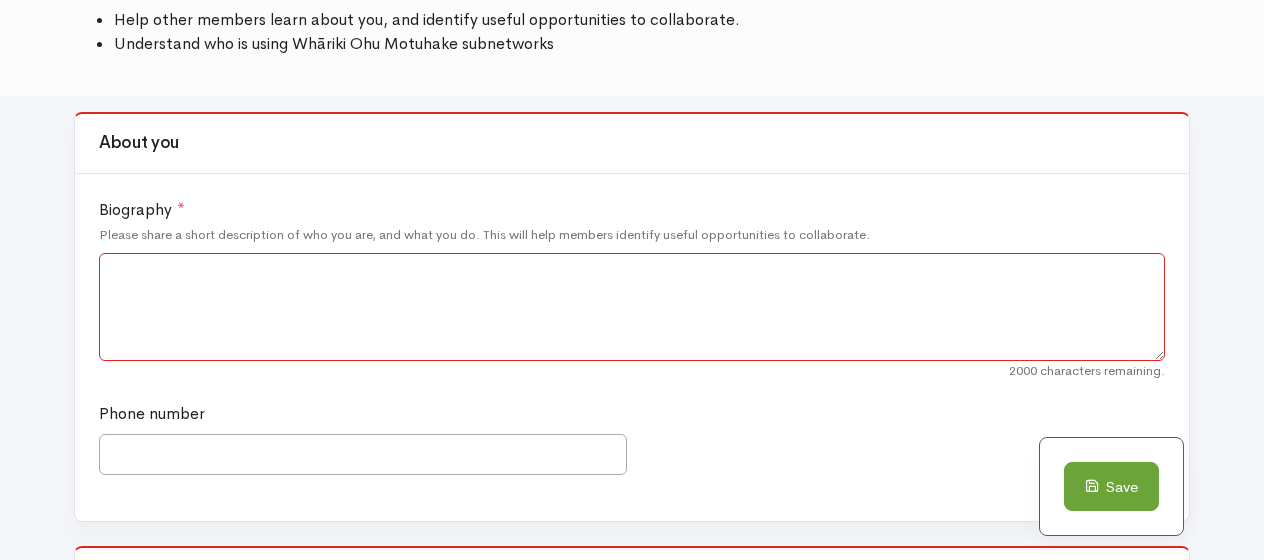 click on "Biography *" at bounding box center [632, 307] 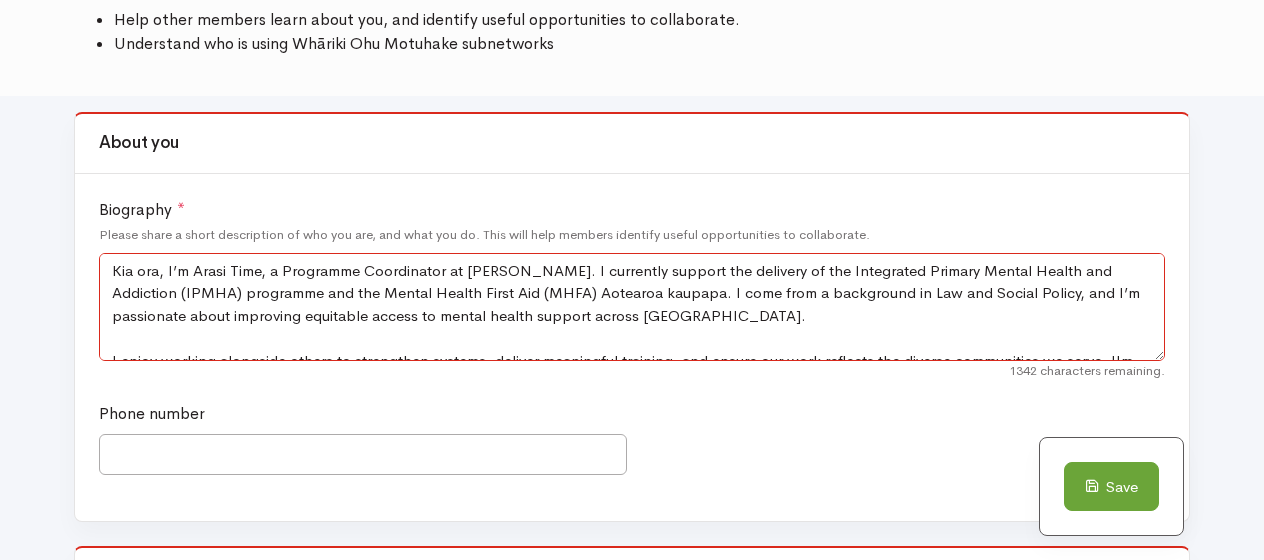 scroll, scrollTop: 3, scrollLeft: 0, axis: vertical 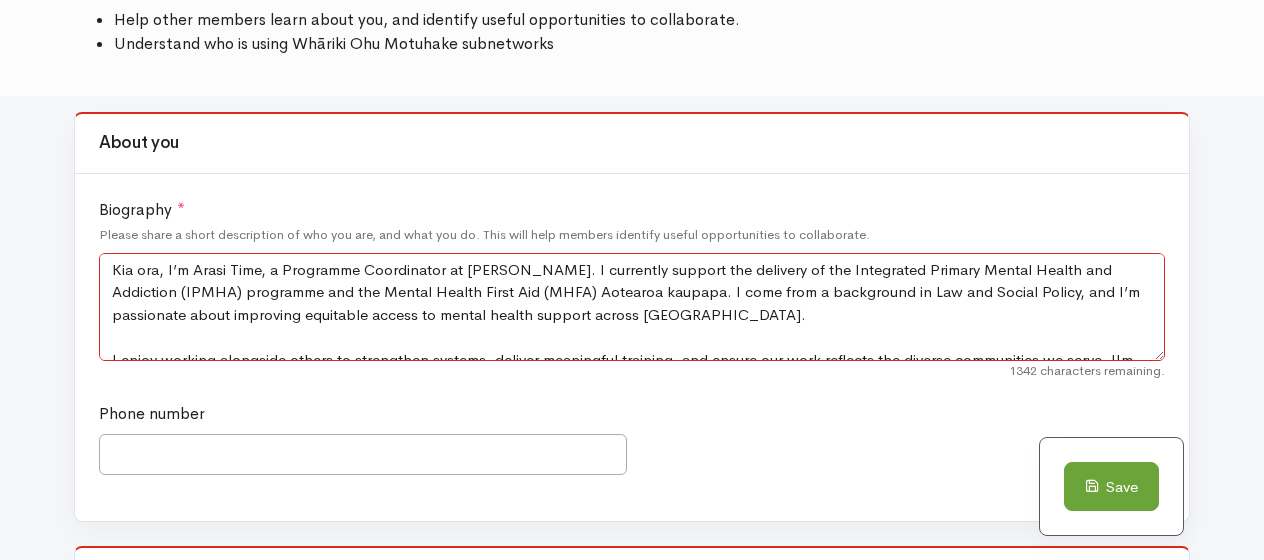 drag, startPoint x: 964, startPoint y: 289, endPoint x: 591, endPoint y: 290, distance: 373.00134 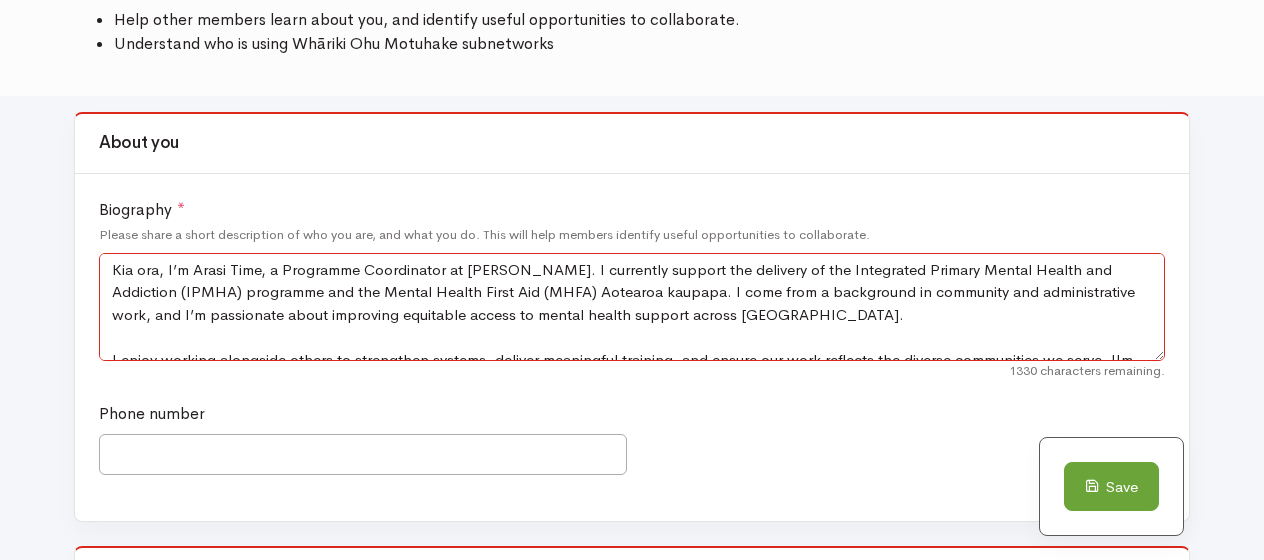 scroll, scrollTop: 44, scrollLeft: 0, axis: vertical 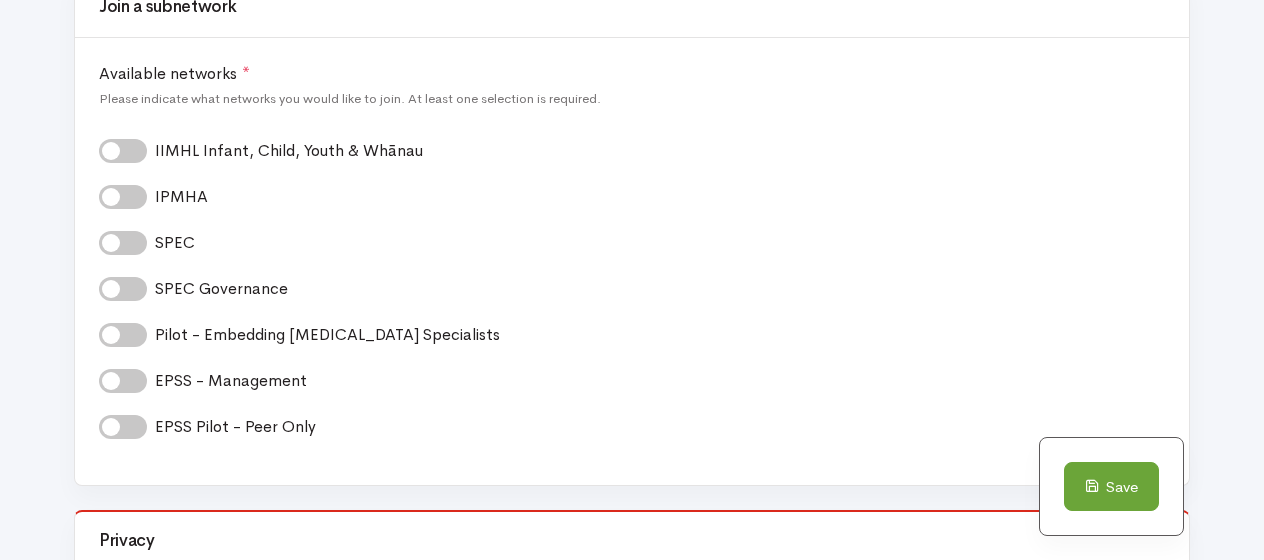 type on "Kia ora, I’m Arasi Time, a Programme Coordinator at [PERSON_NAME]. I currently support the delivery of the Integrated Primary Mental Health and Addiction (IPMHA) programme and the Mental Health First Aid (MHFA) Aotearoa kaupapa. I come from a background in community and administrative work, and I’m passionate about improving equitable access to mental health support across [GEOGRAPHIC_DATA].
I enjoy working alongside others to strengthen systems, deliver meaningful training, and ensure our work reflects the diverse communities we serve. I'm especially interested in culturally responsive approaches and creating change that uplifts both our workforce and the whānau they support." 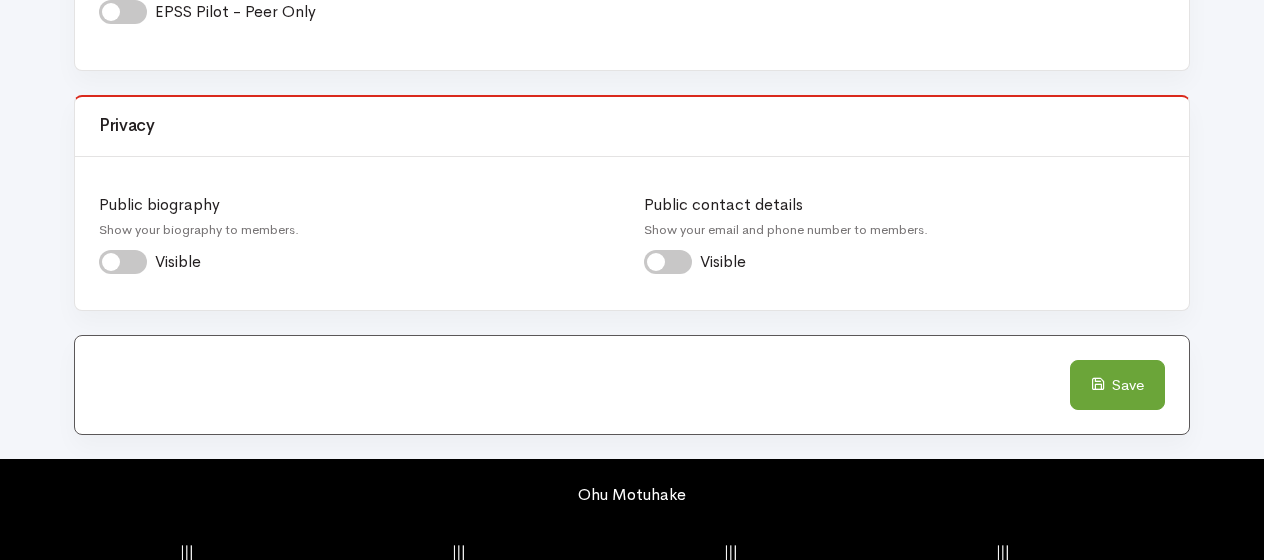 scroll, scrollTop: 2092, scrollLeft: 0, axis: vertical 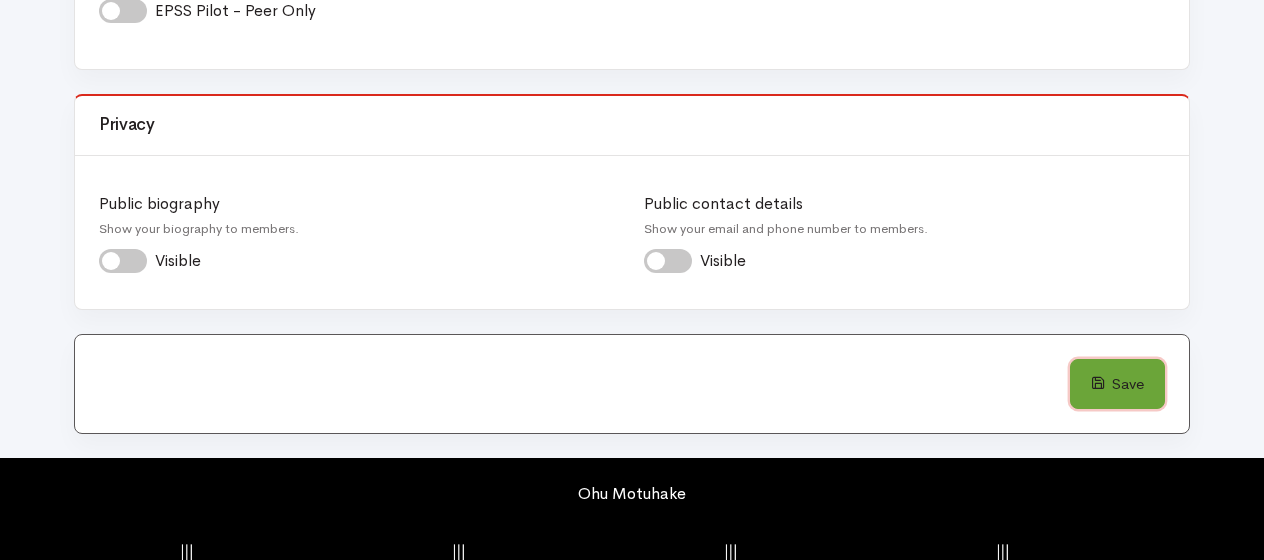 click on "Save" at bounding box center [1117, 384] 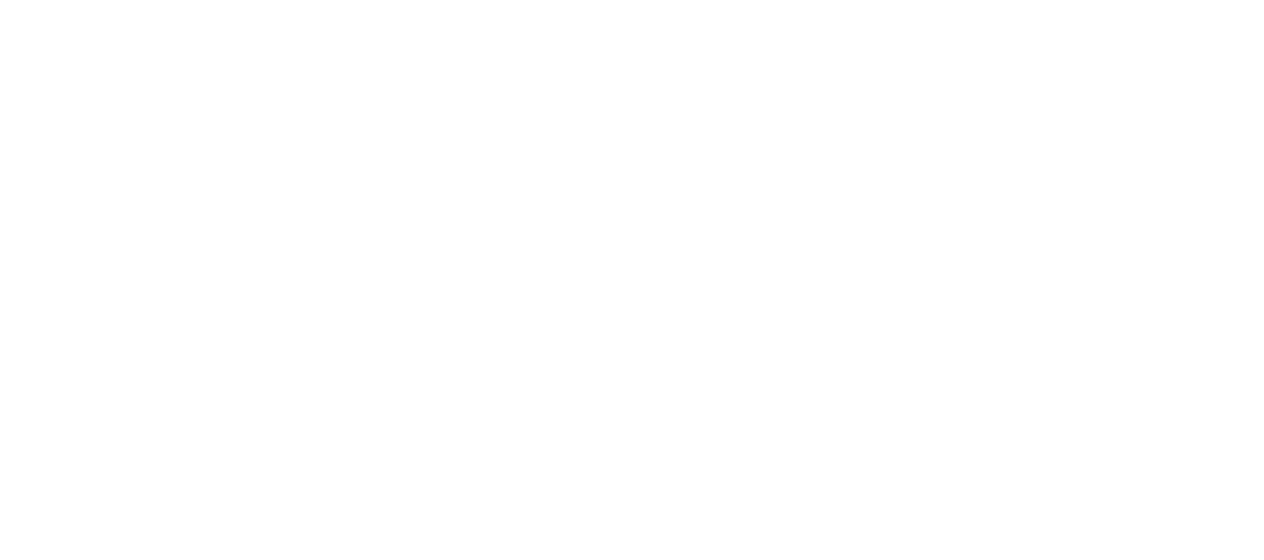 scroll, scrollTop: 0, scrollLeft: 0, axis: both 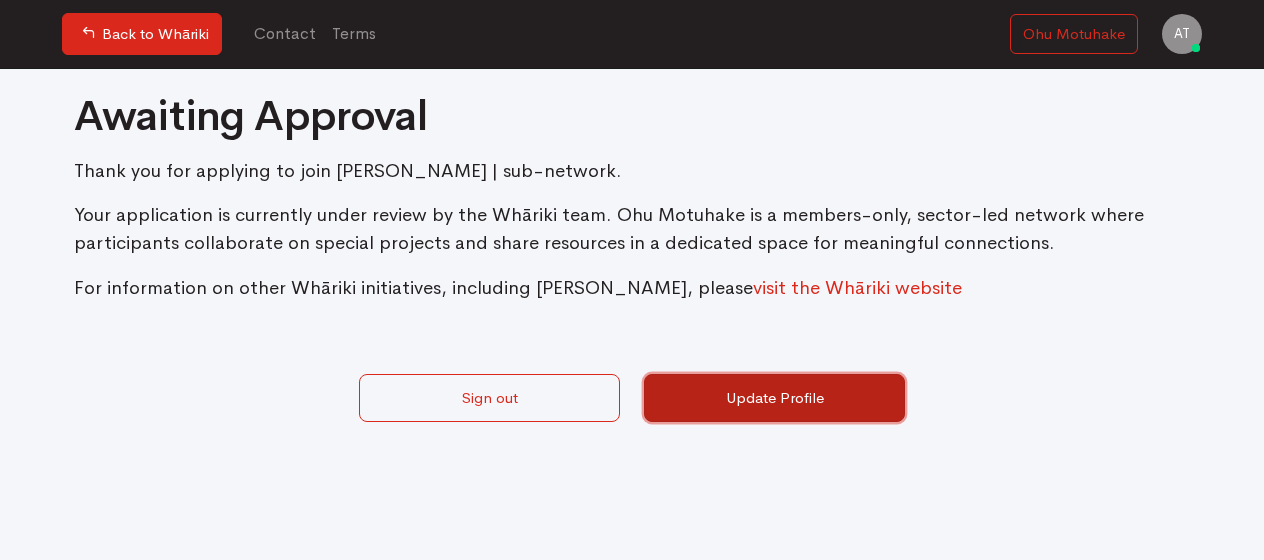 click on "Update Profile" at bounding box center (774, 398) 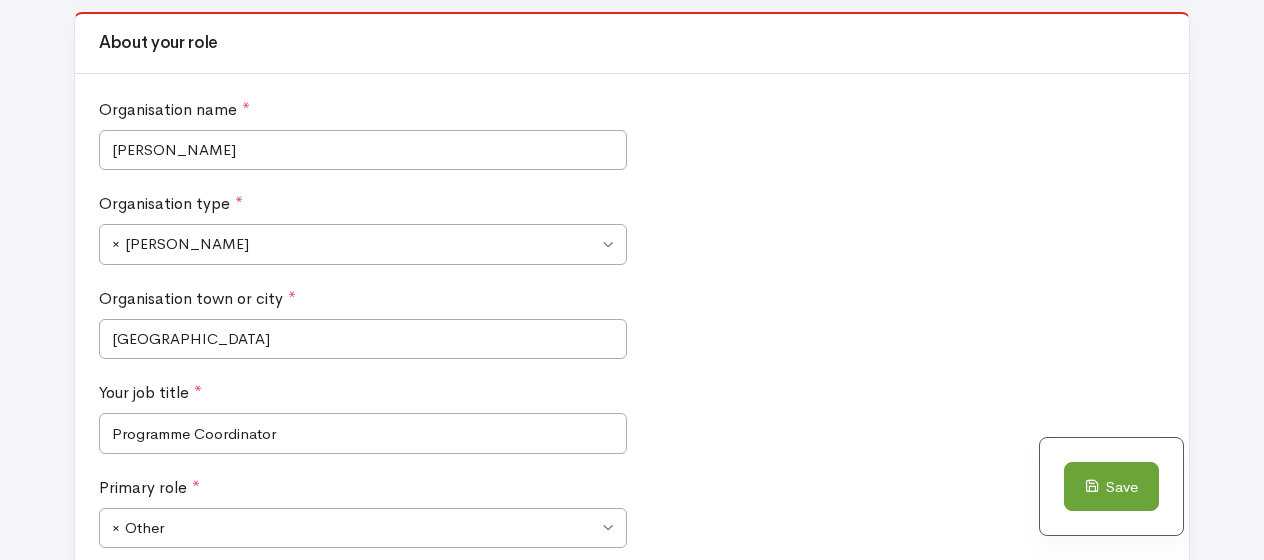 scroll, scrollTop: 926, scrollLeft: 0, axis: vertical 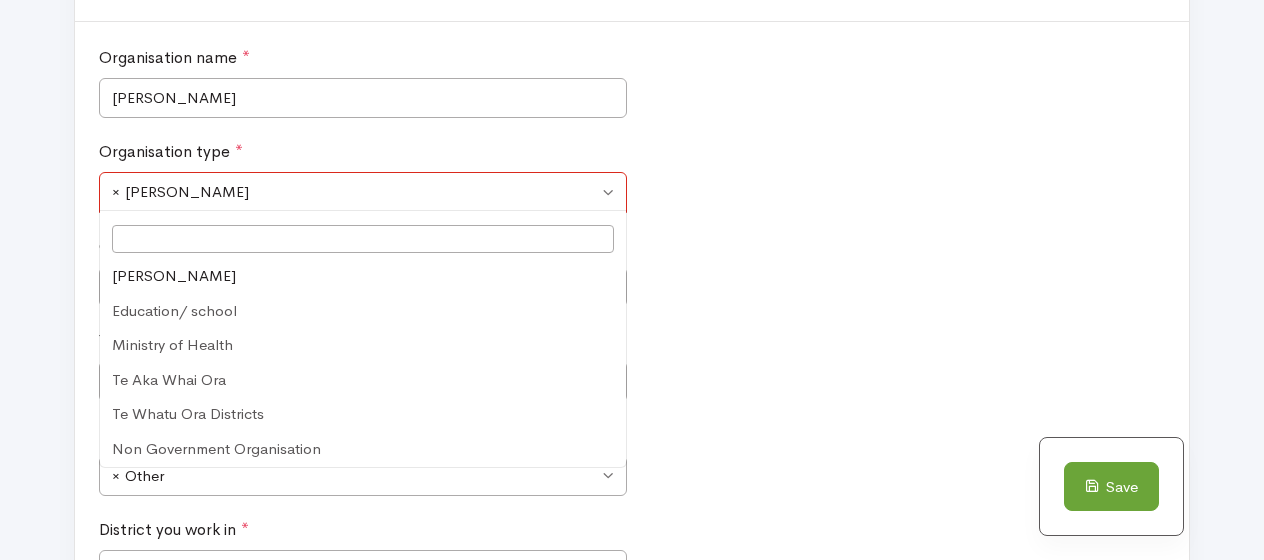 click on "× Ara Poutama" at bounding box center (363, 192) 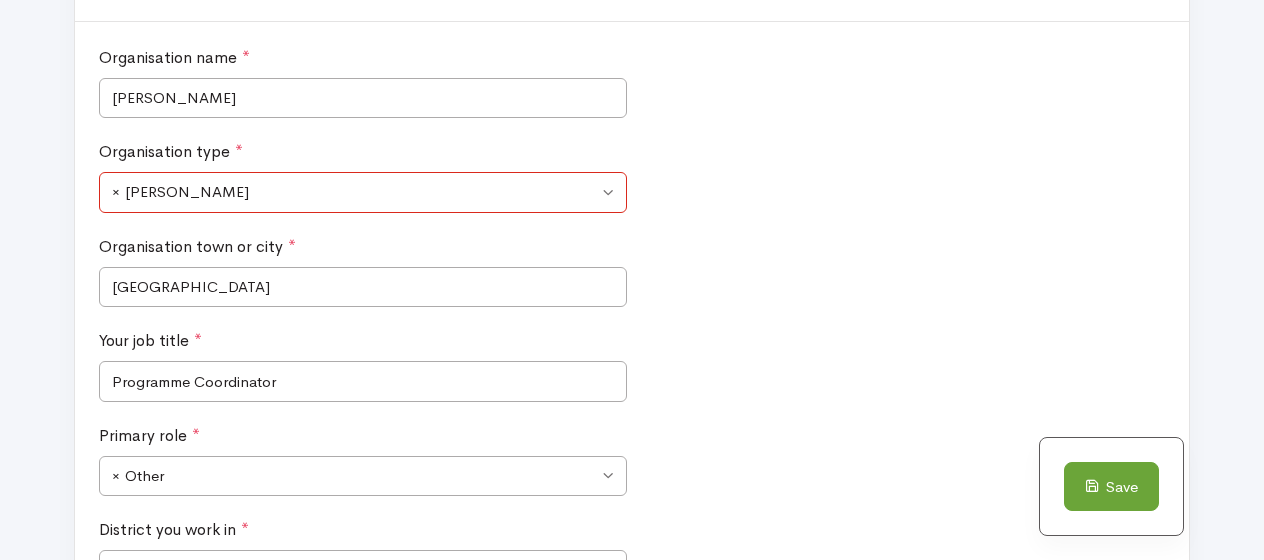 click on "× Ara Poutama" at bounding box center [363, 192] 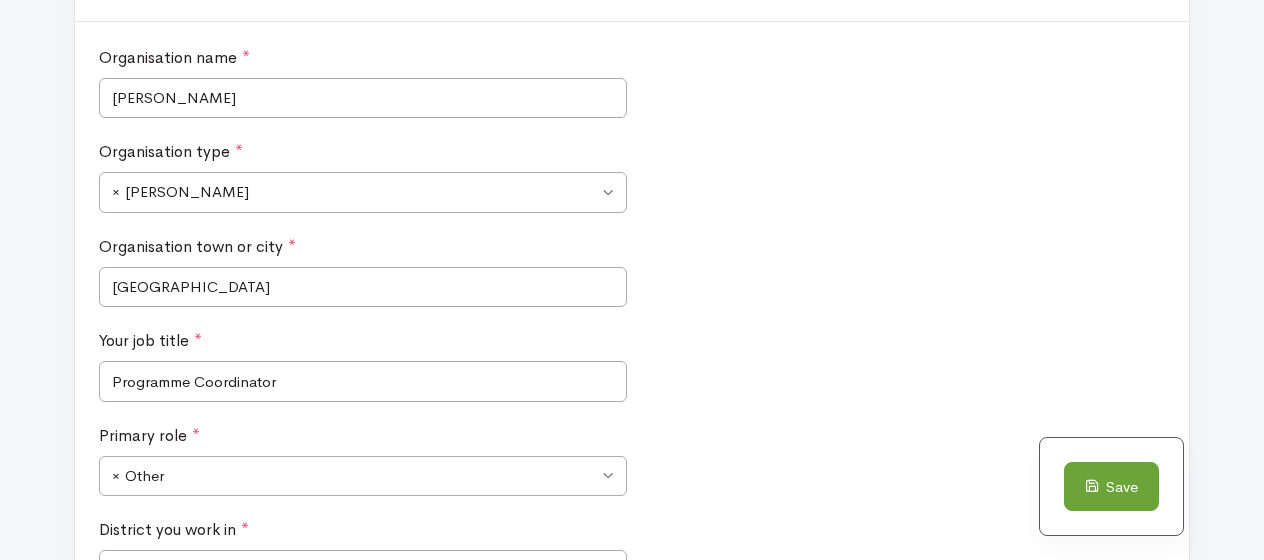 click on "Organisation type *
Ara Poutama
Education/ school
Ministry of Health
Te Aka Whai Ora
Te Whatu Ora Districts
Non Government Organisation
Other Government Agency
Primary Health Organisation
Private sector
Independent/ Other
Kaupapa Māori Service
Primary Care
Professional Association
IIMHL
NZ Police
Tertiary Education
Union
DHB ×" at bounding box center (363, 176) 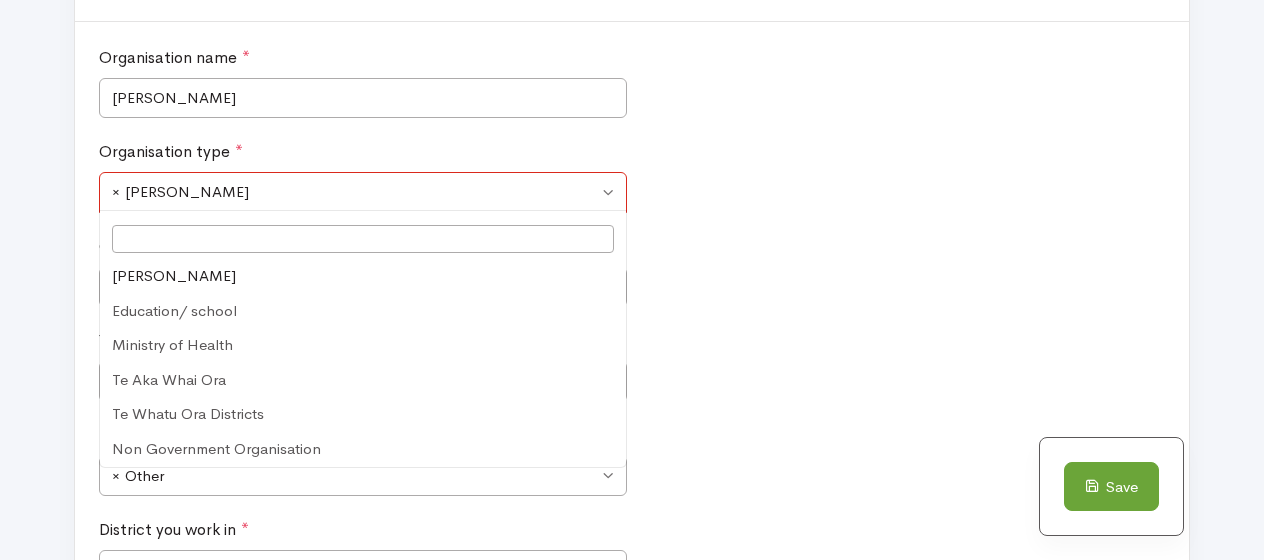 click on "× Ara Poutama" at bounding box center (363, 192) 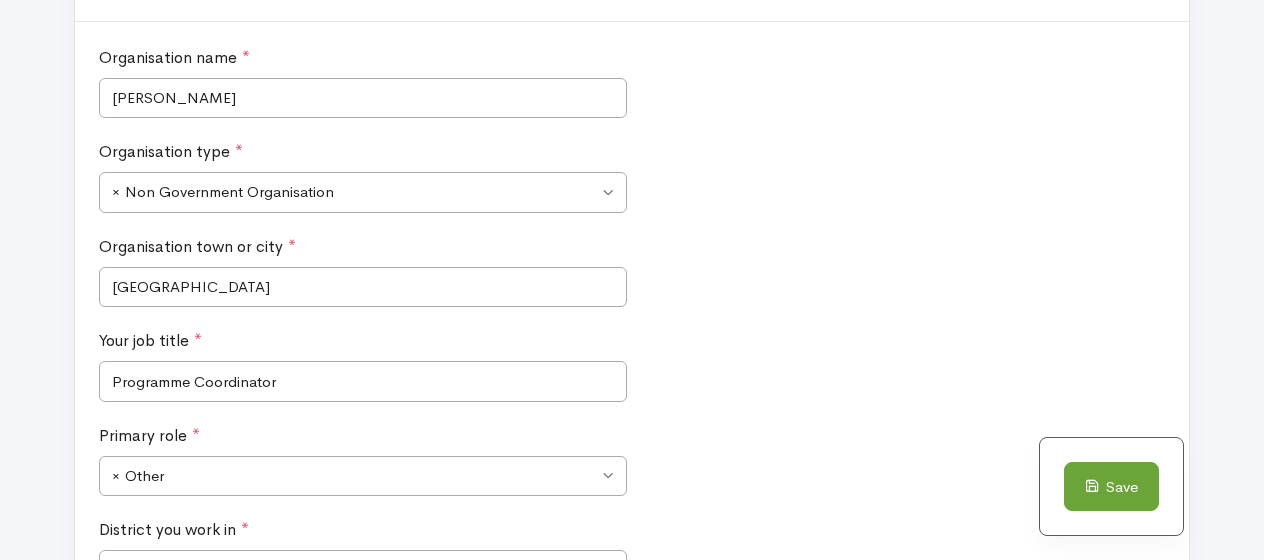 click on "Organisation type *
Ara Poutama
Education/ school
Ministry of Health
Te Aka Whai Ora
Te Whatu Ora Districts
Non Government Organisation
Other Government Agency
Primary Health Organisation
Private sector
Independent/ Other
Kaupapa Māori Service
Primary Care
Professional Association
IIMHL
NZ Police
Tertiary Education
Union Peer Led Service ×" at bounding box center (632, 187) 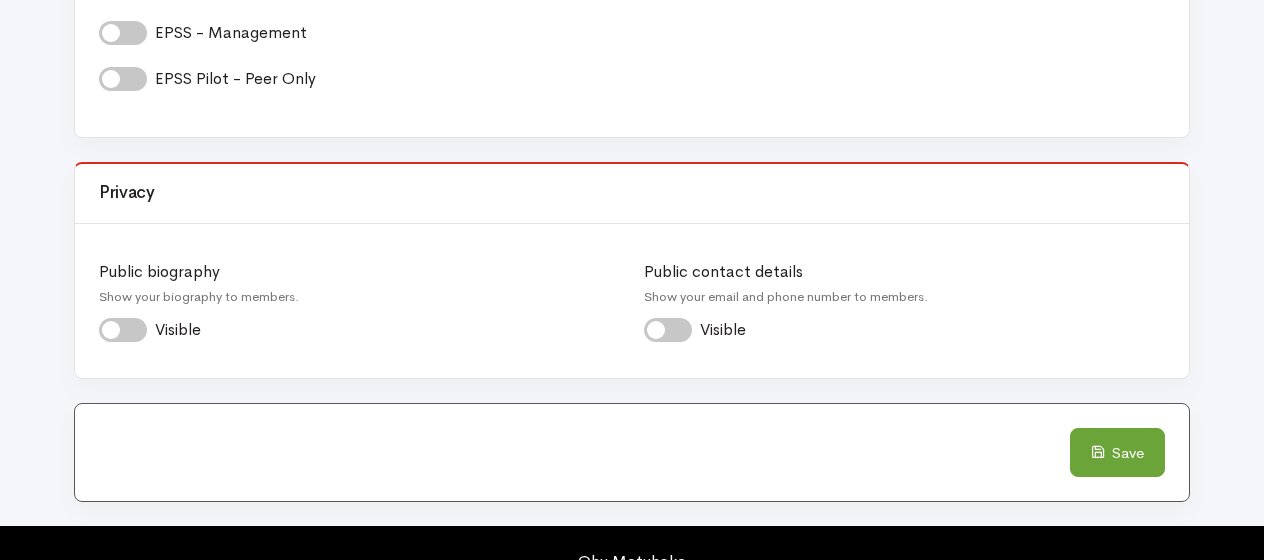 scroll, scrollTop: 2089, scrollLeft: 0, axis: vertical 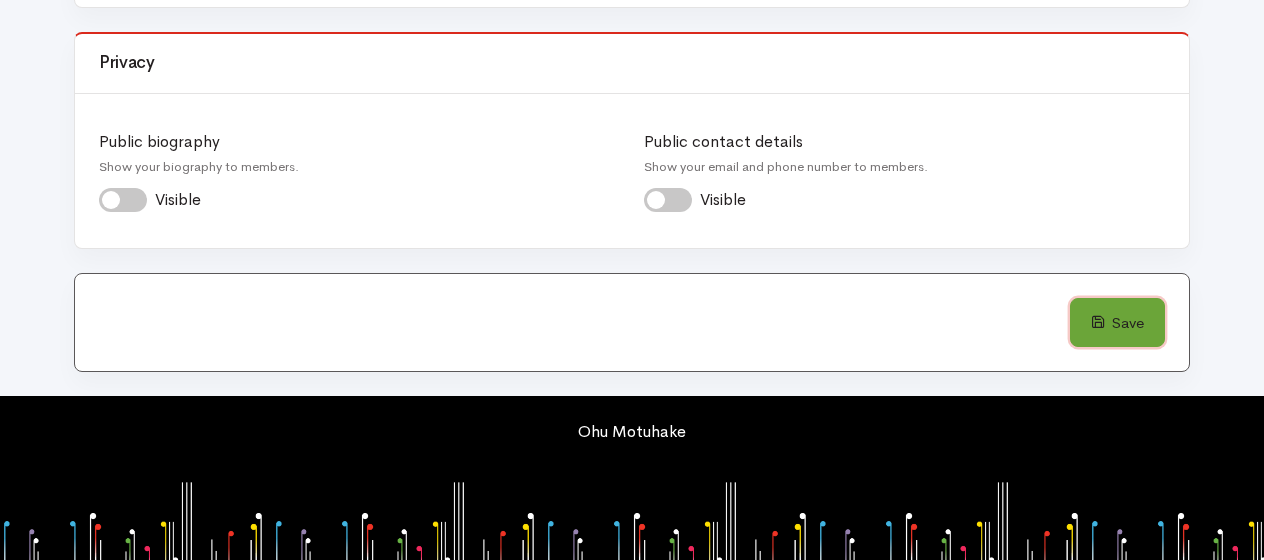 click on "Save" at bounding box center (1117, 323) 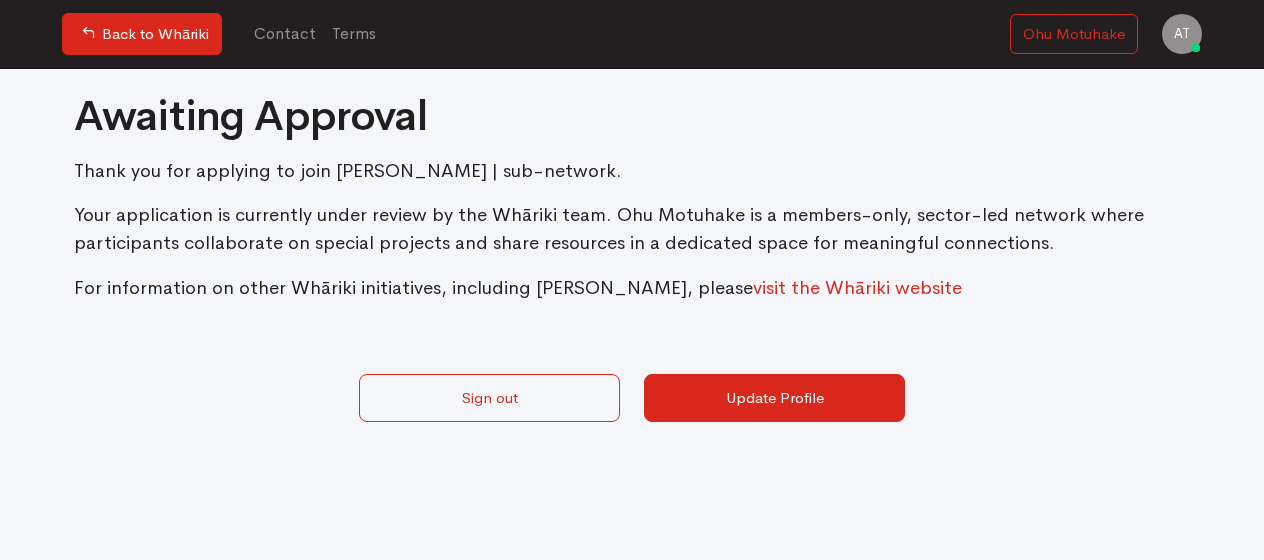 scroll, scrollTop: 0, scrollLeft: 0, axis: both 